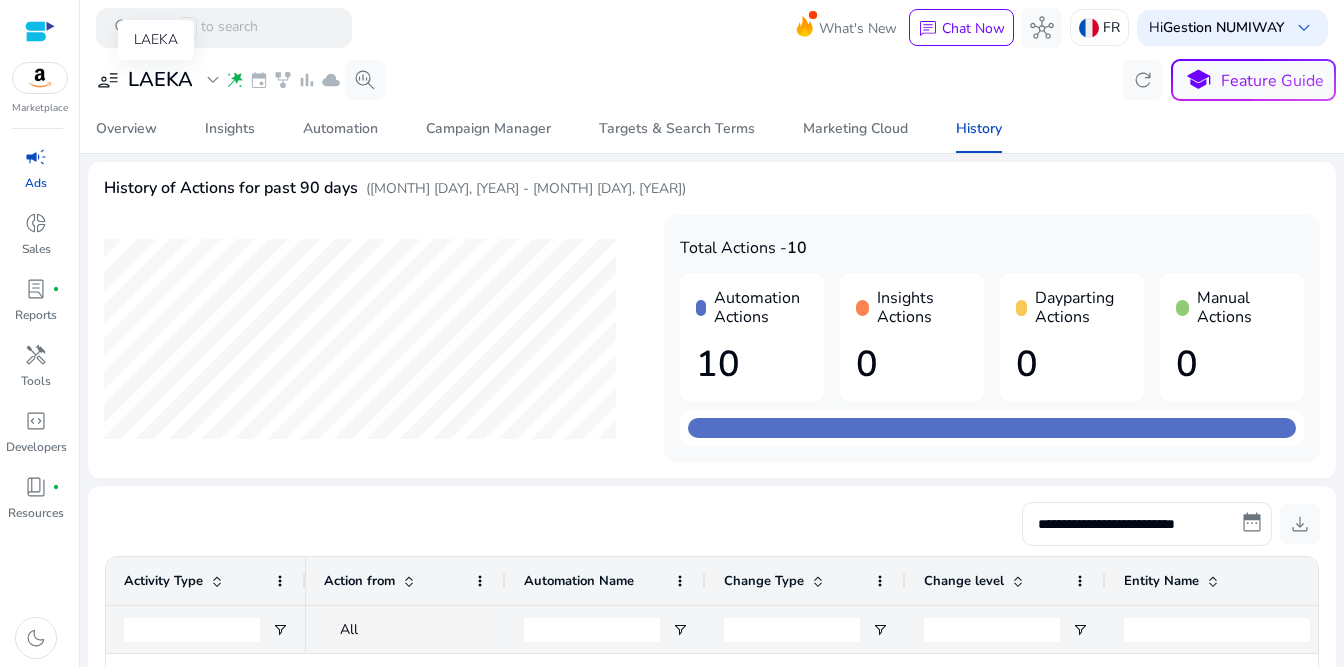 scroll, scrollTop: 0, scrollLeft: 0, axis: both 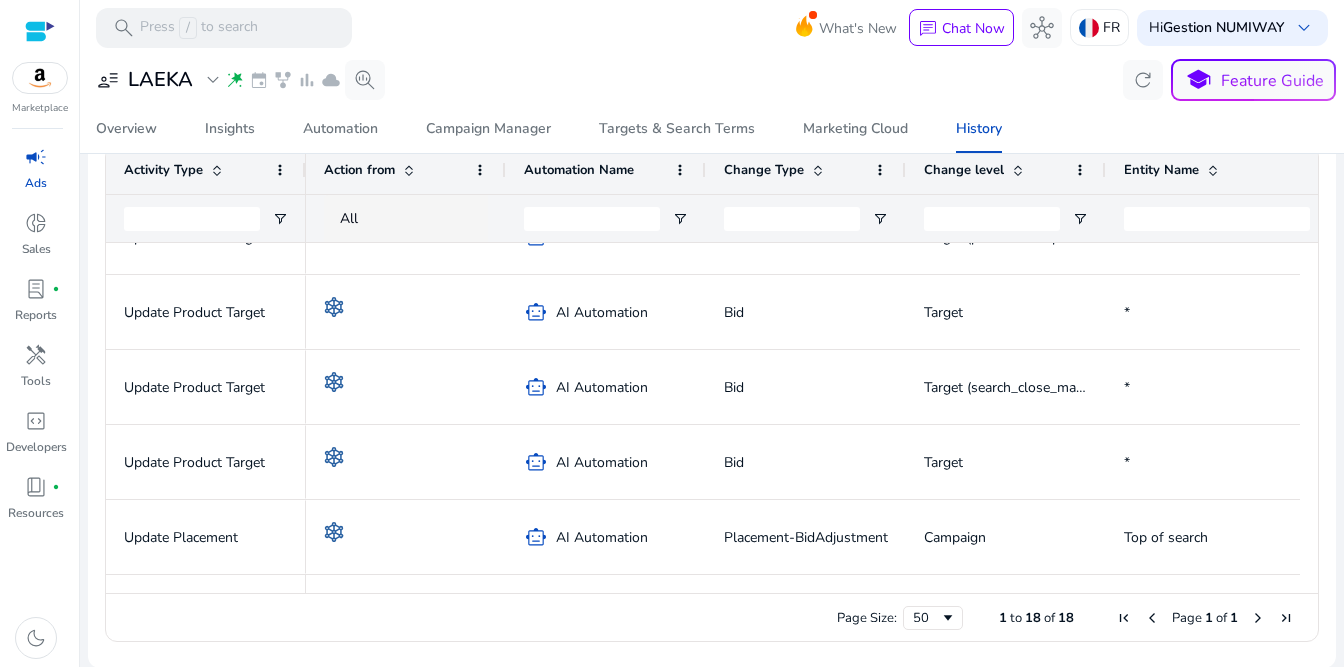 click at bounding box center (40, 78) 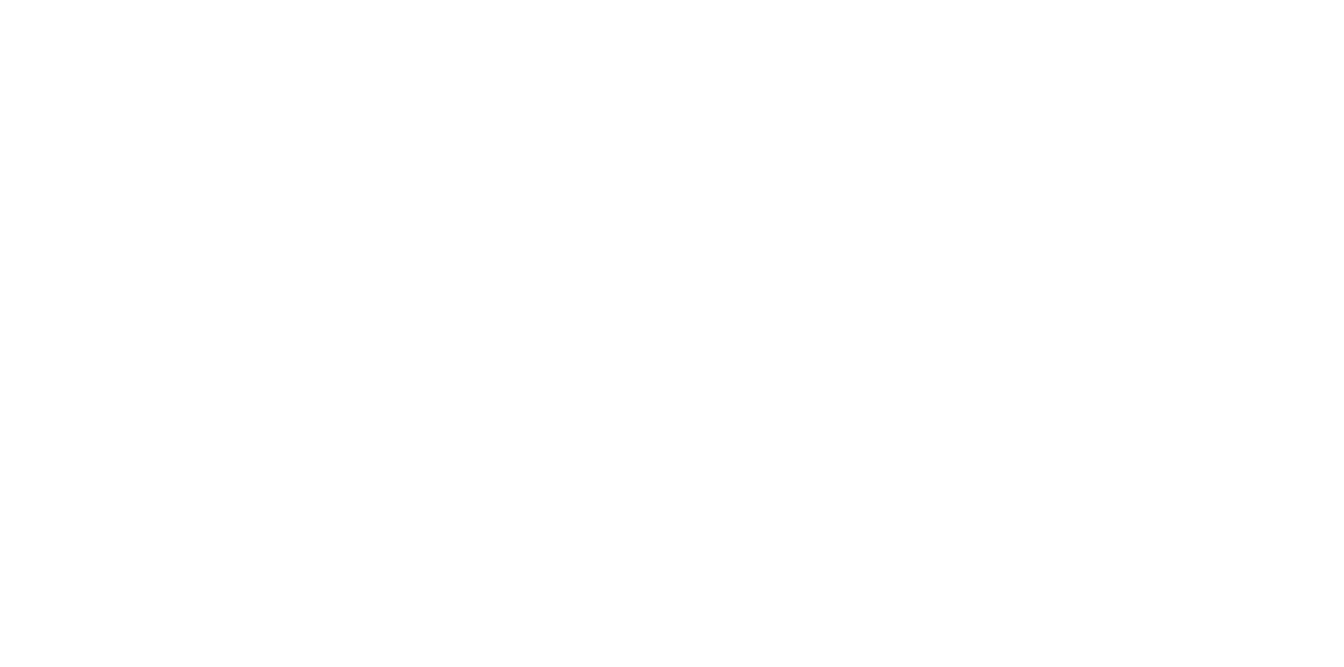 scroll, scrollTop: 0, scrollLeft: 0, axis: both 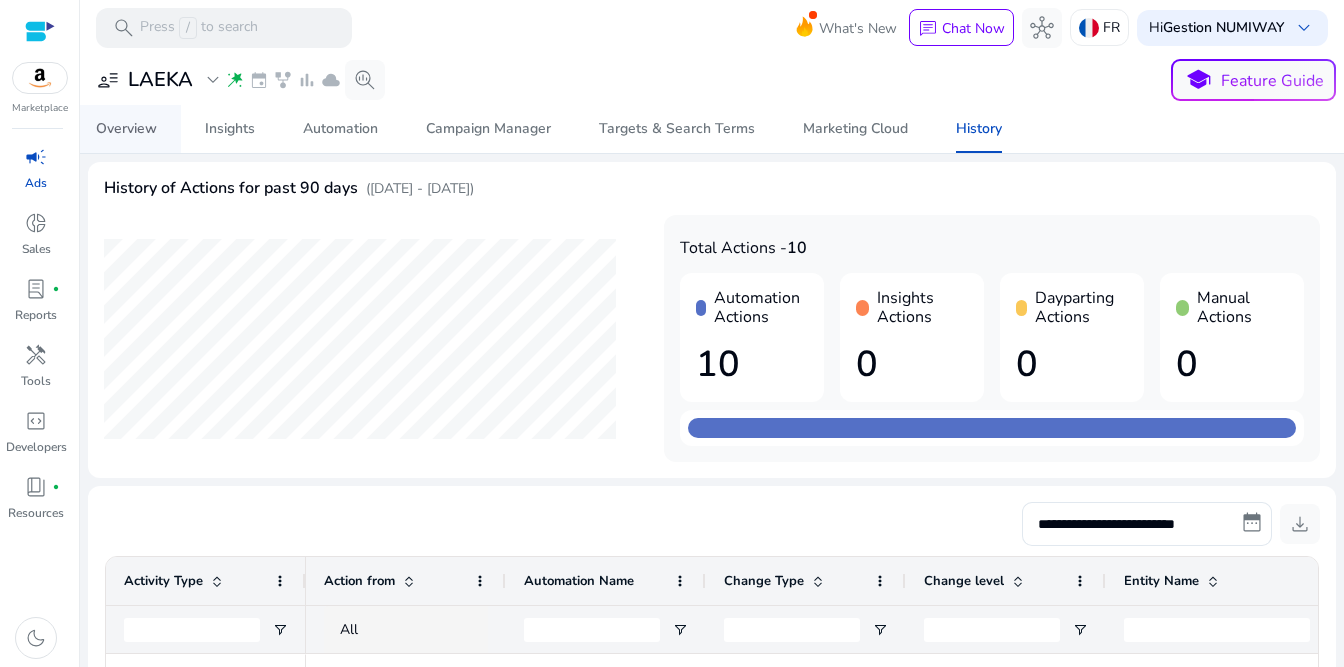 click on "Overview" at bounding box center (126, 129) 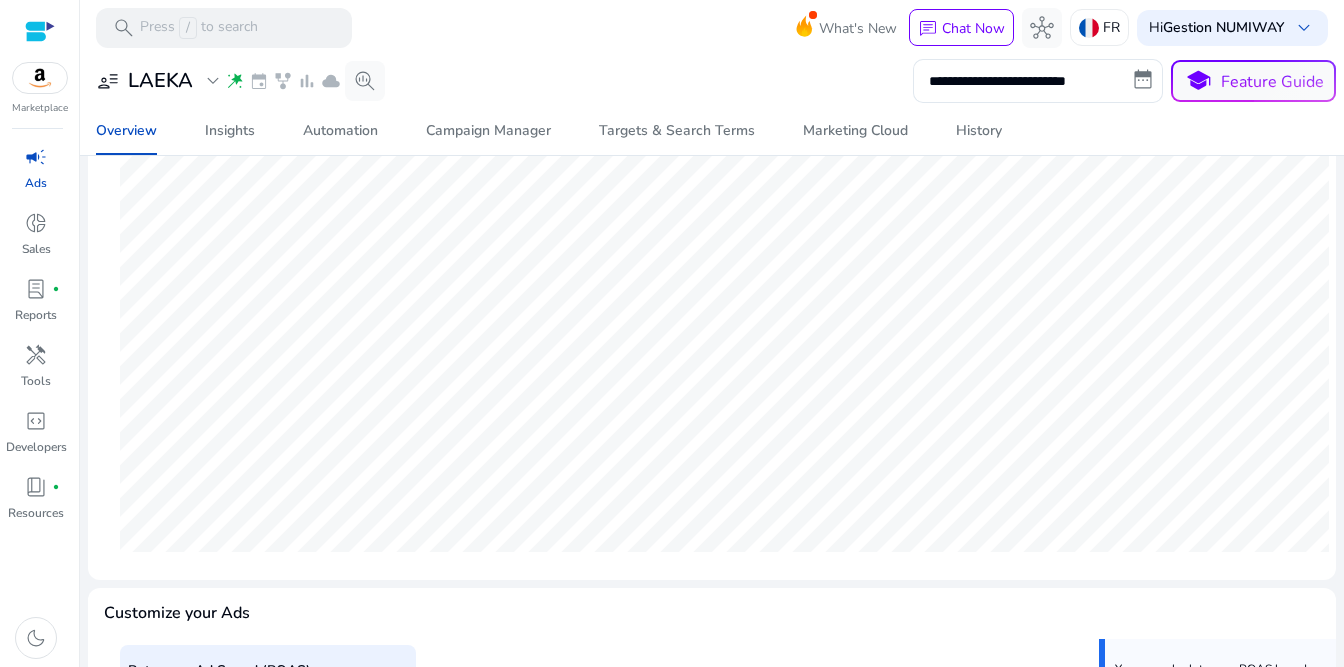 scroll, scrollTop: 0, scrollLeft: 0, axis: both 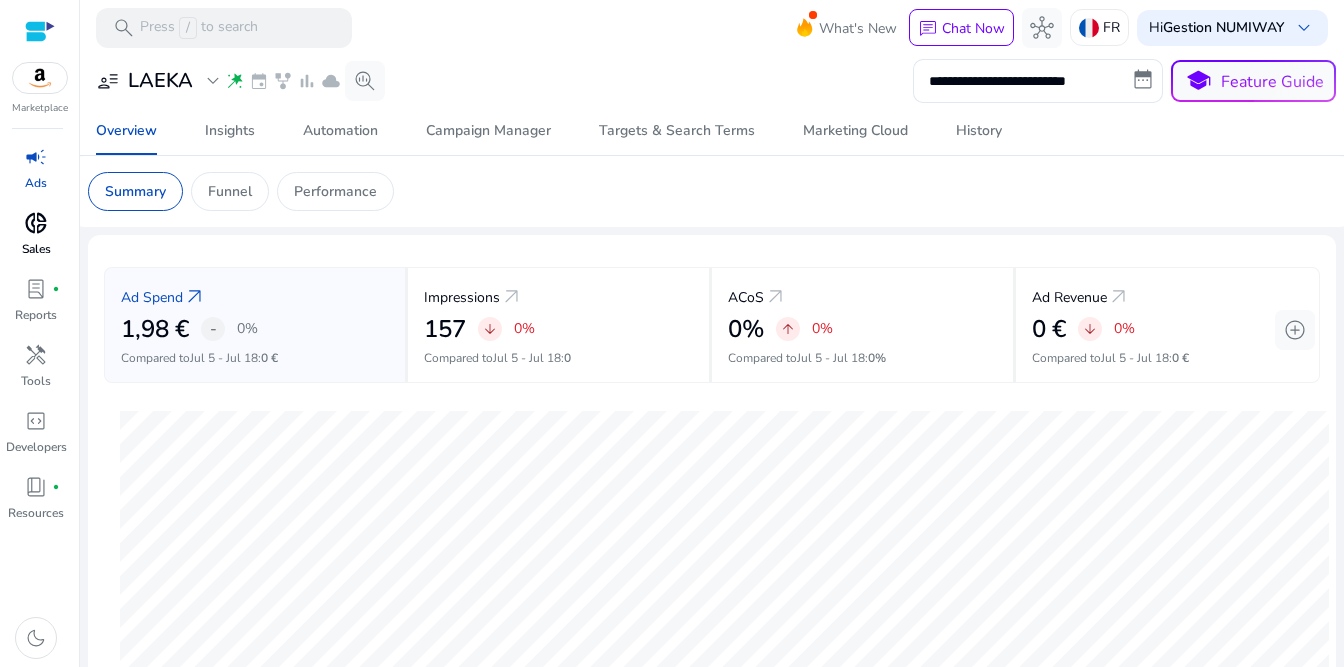 click on "donut_small" at bounding box center (36, 223) 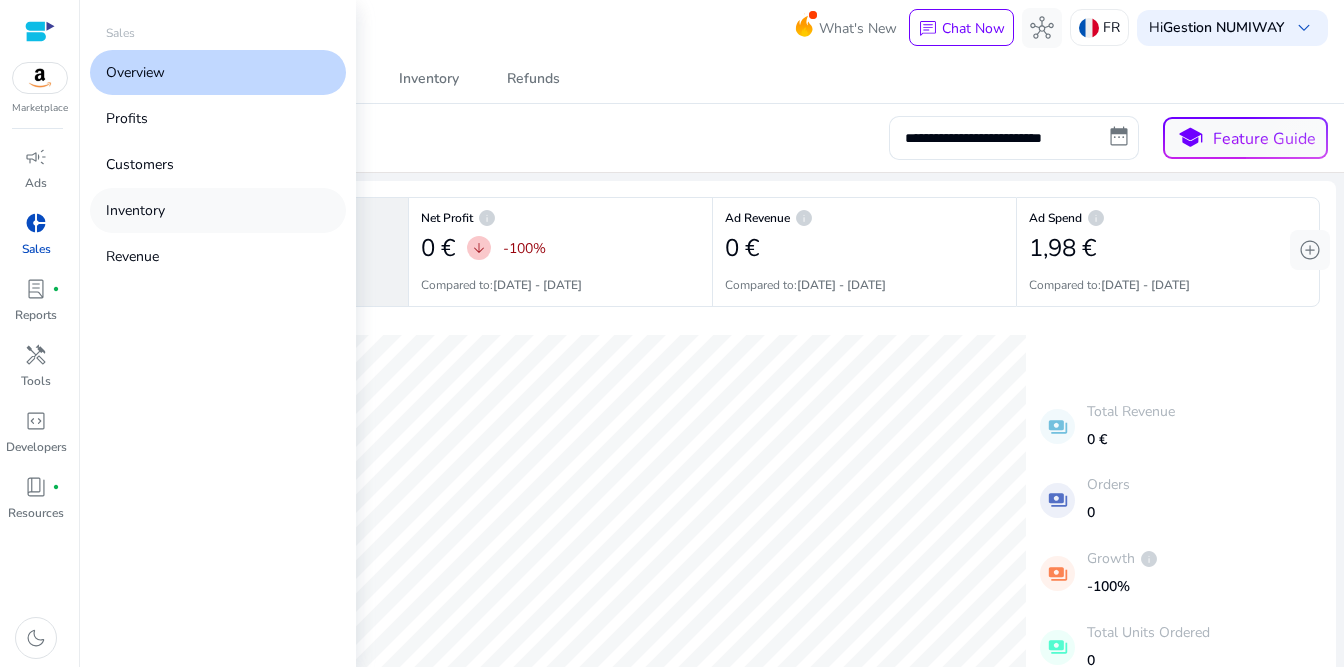 click on "Inventory" at bounding box center [135, 210] 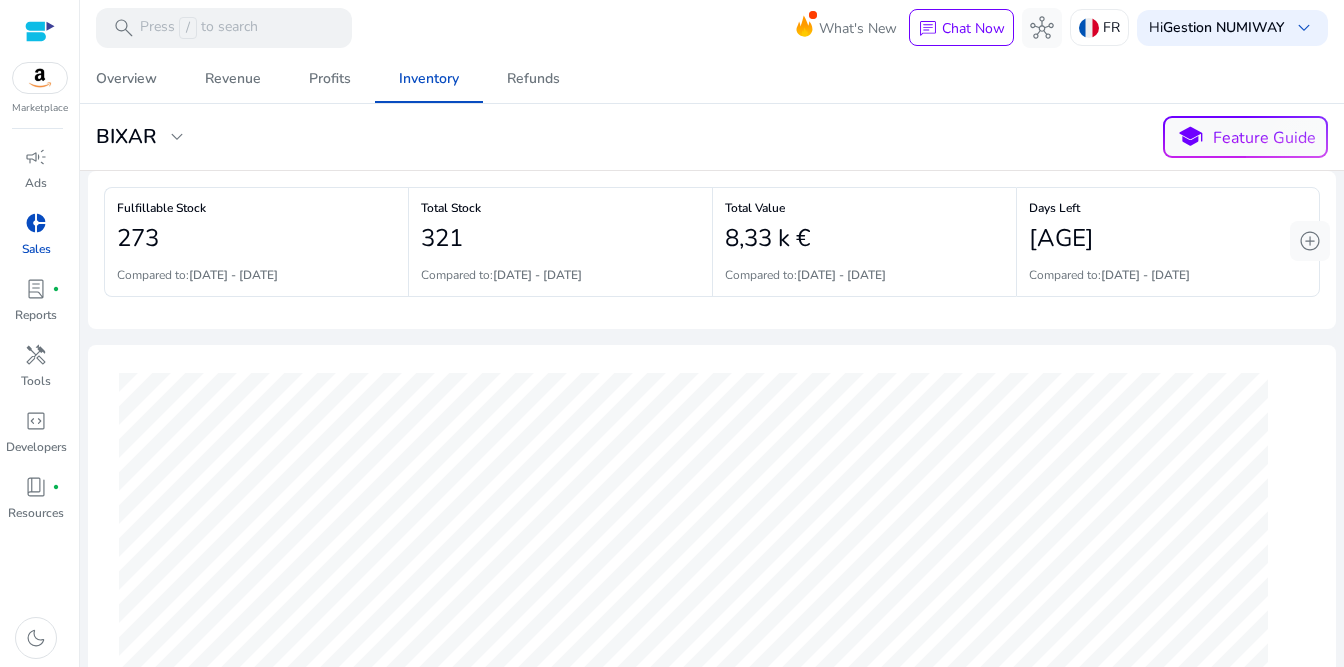 scroll, scrollTop: 216, scrollLeft: 0, axis: vertical 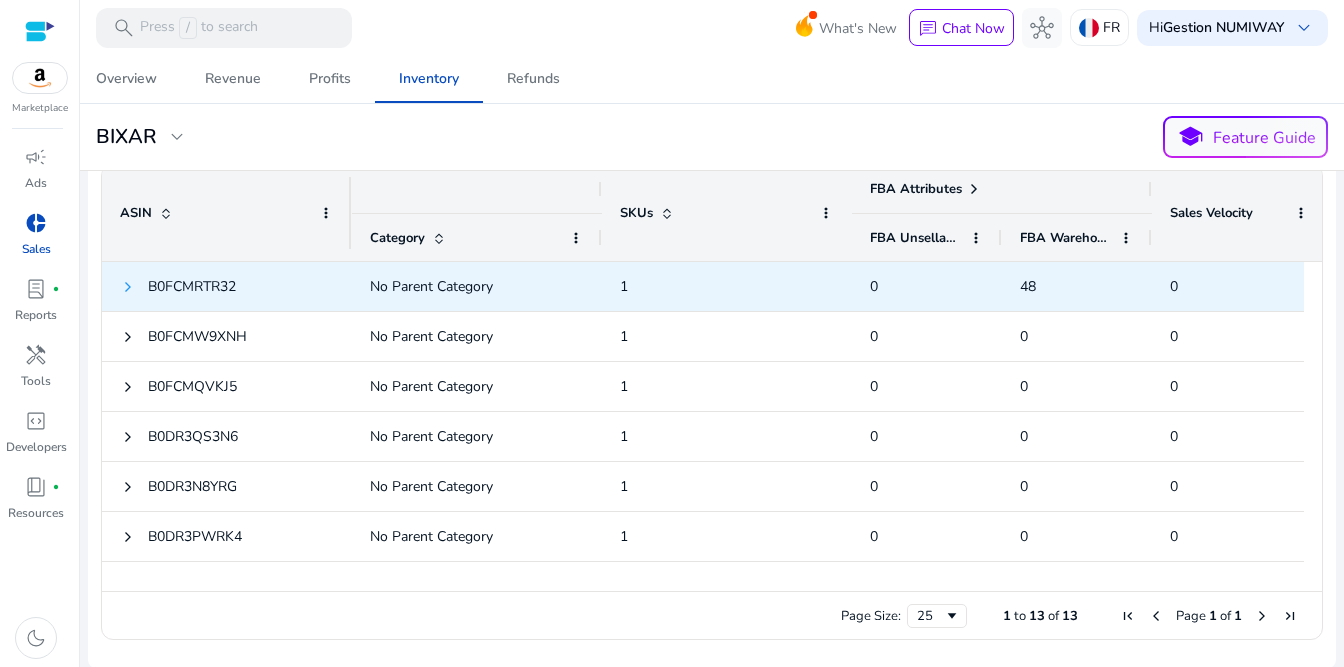 click 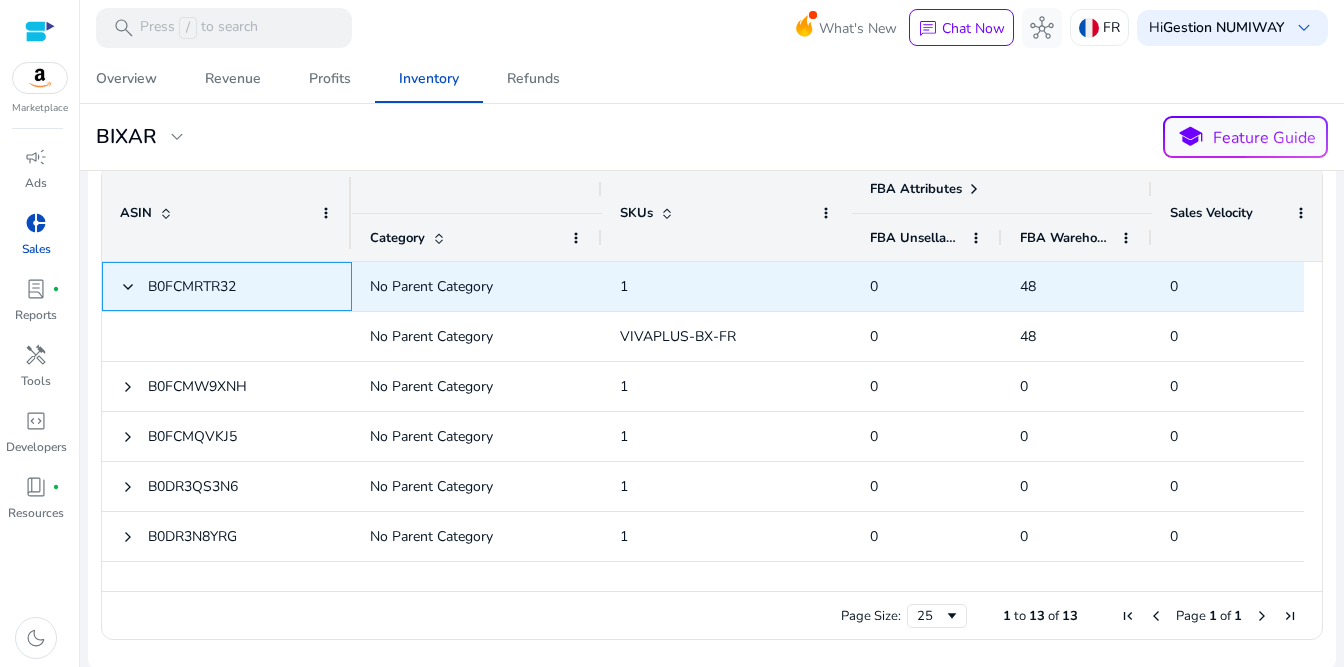 click 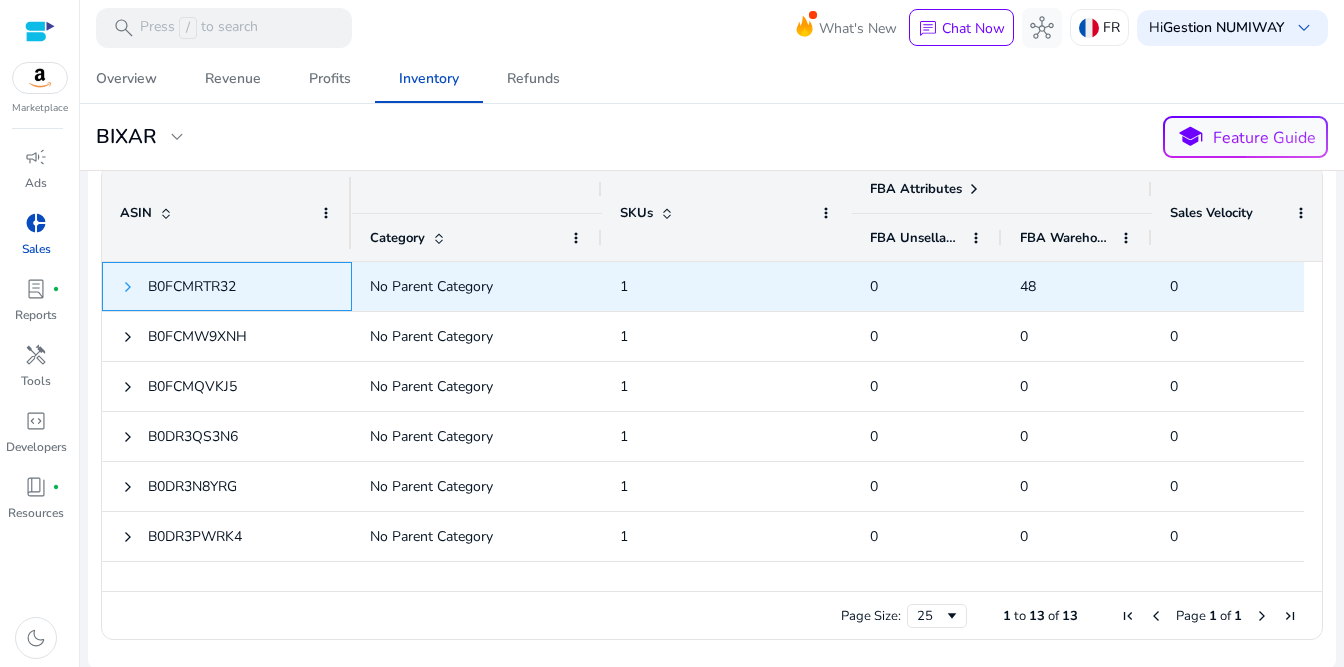 click 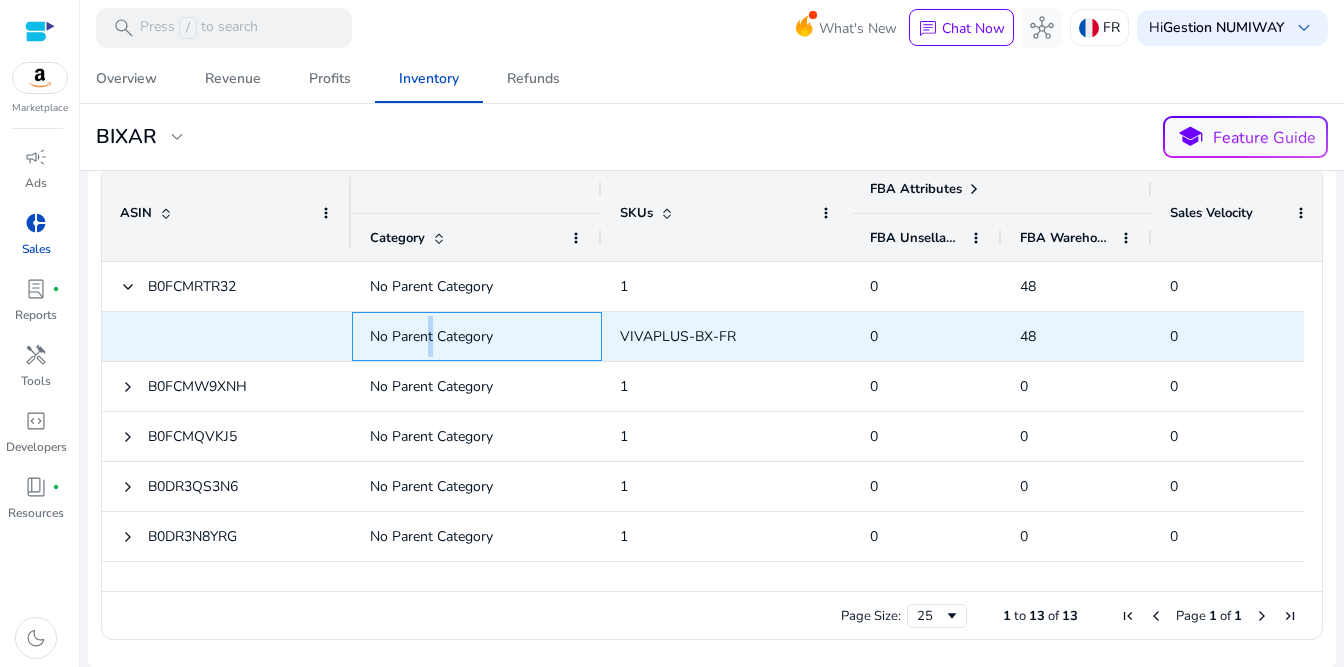 click on "No Parent Category" 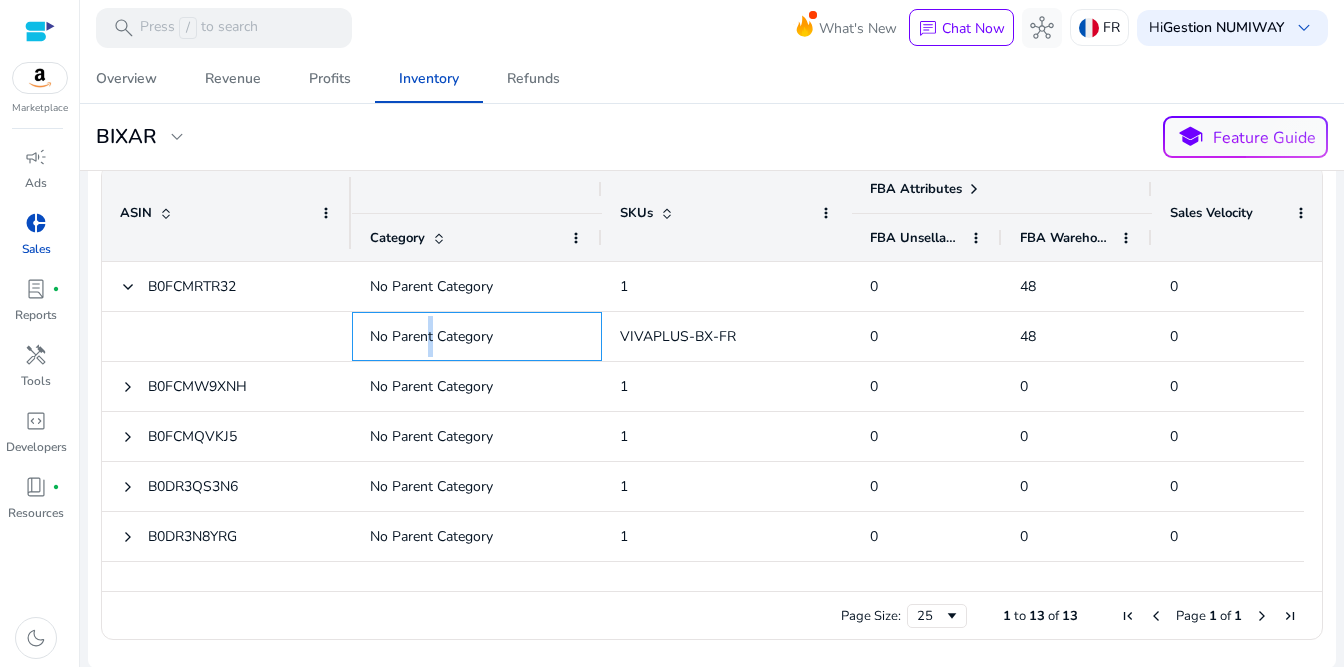 scroll, scrollTop: 0, scrollLeft: 72, axis: horizontal 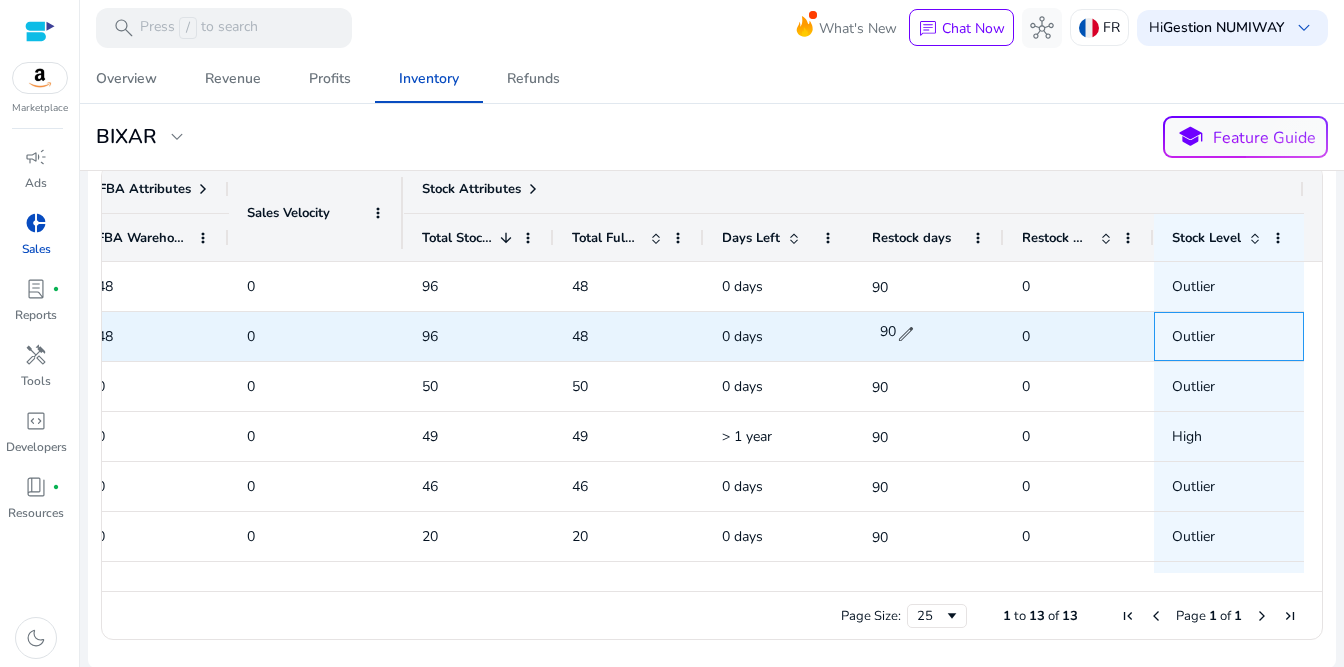 click on "Outlier" 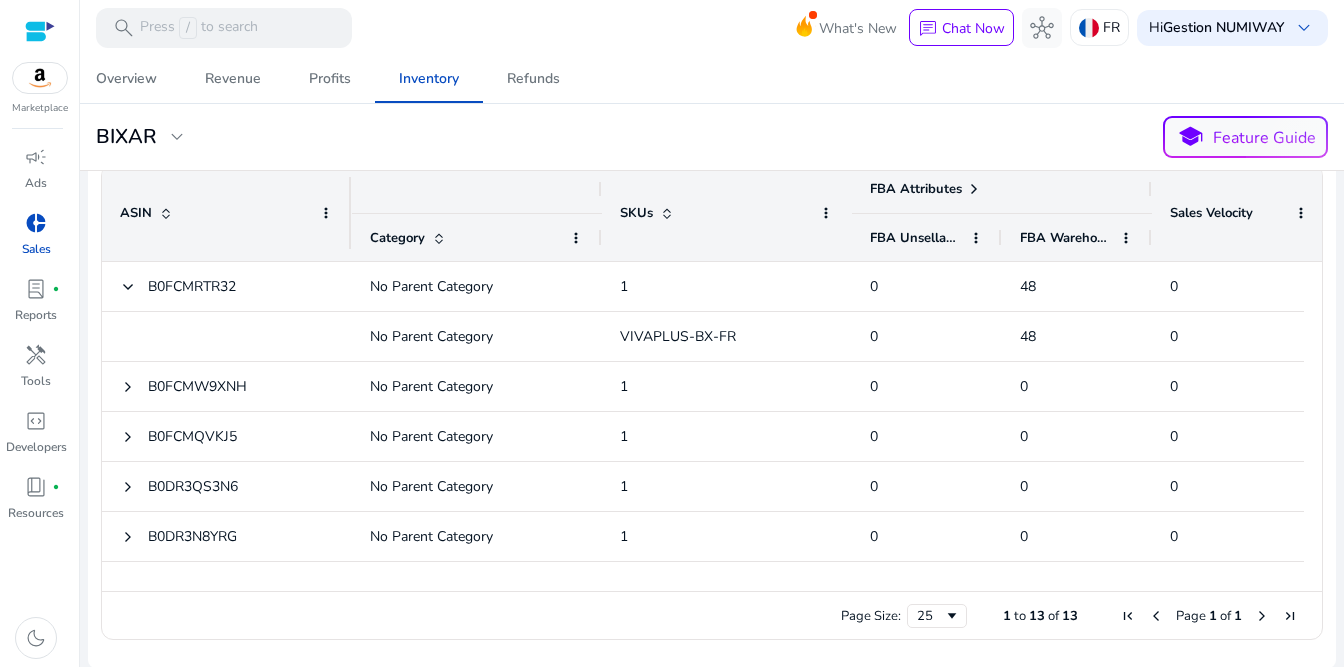 click on "FBA Attributes" 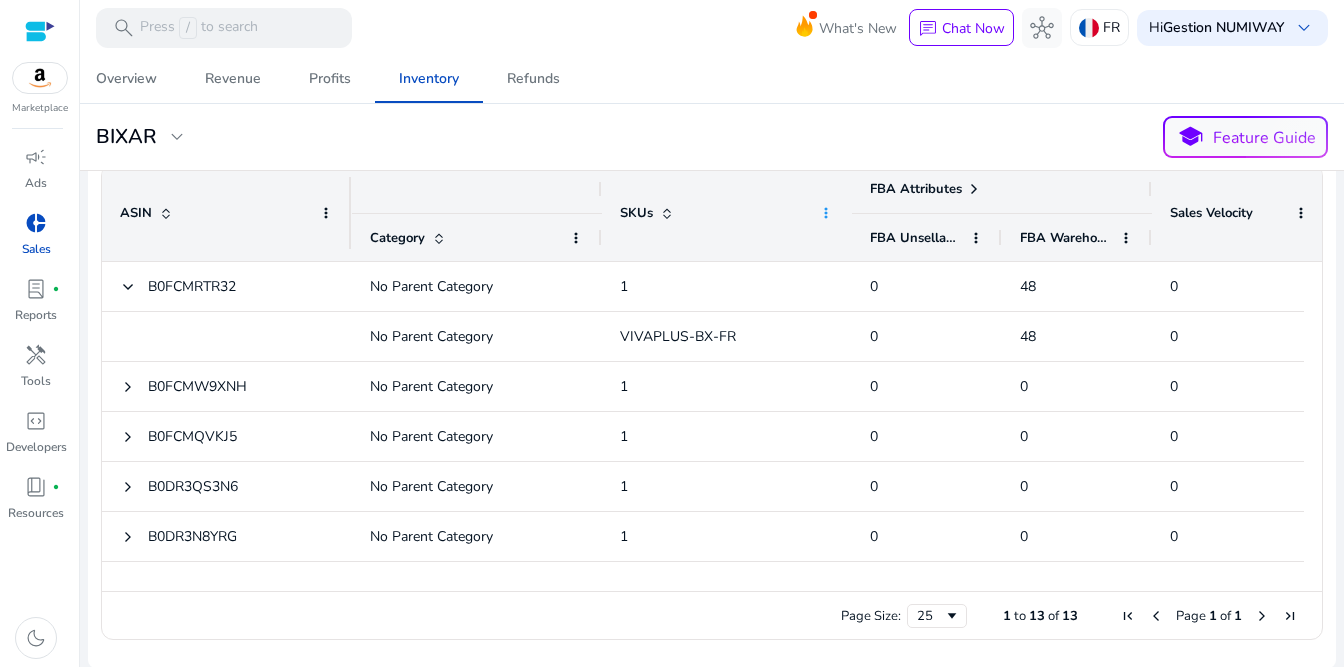 click 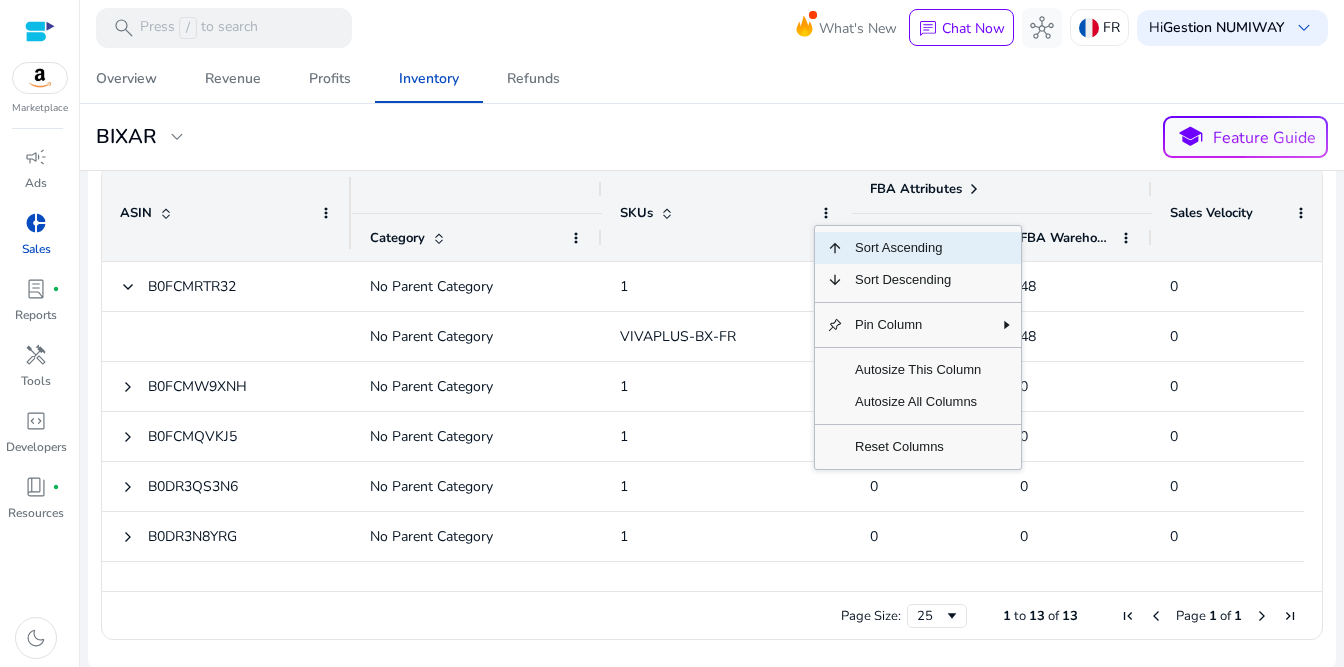 click on "**********" 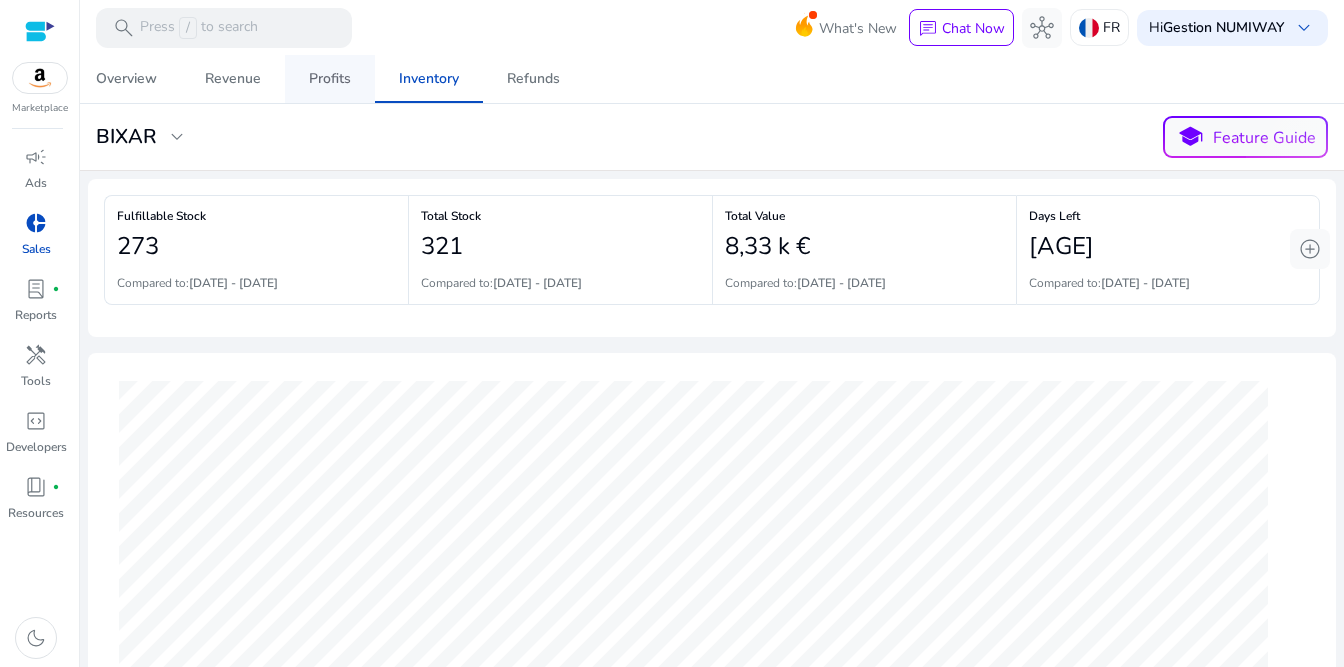 click on "Profits" at bounding box center [330, 79] 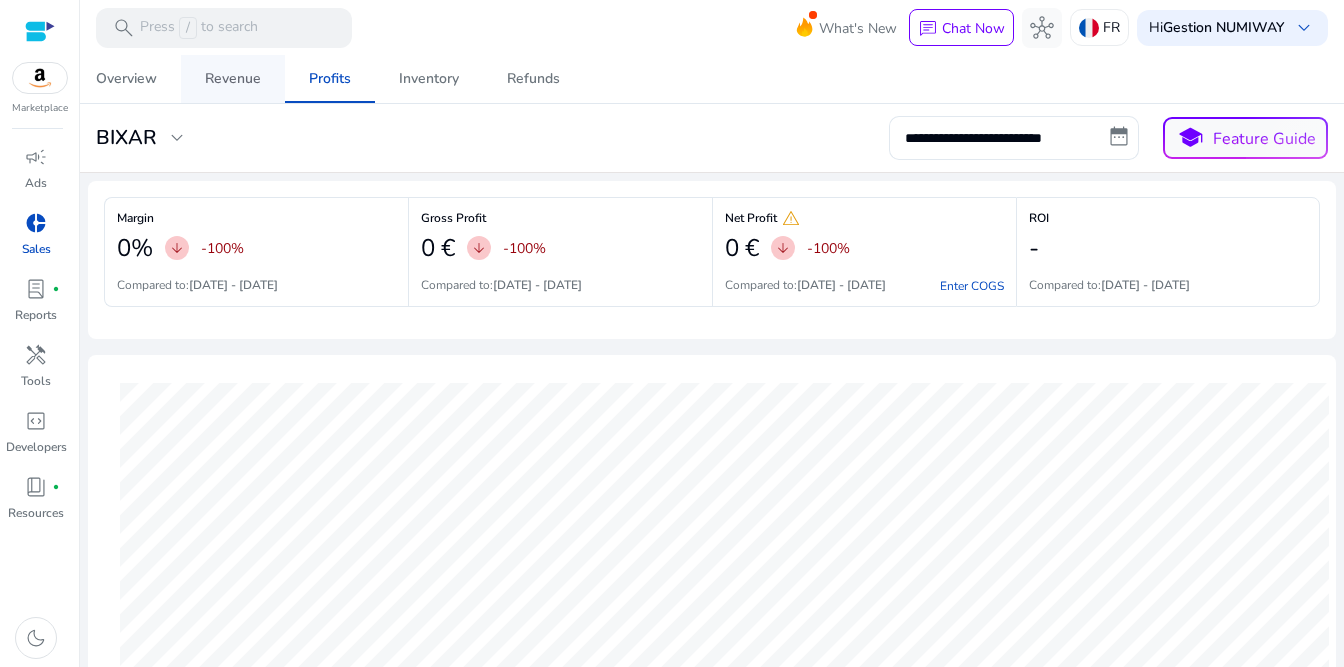 click on "Revenue" at bounding box center [233, 79] 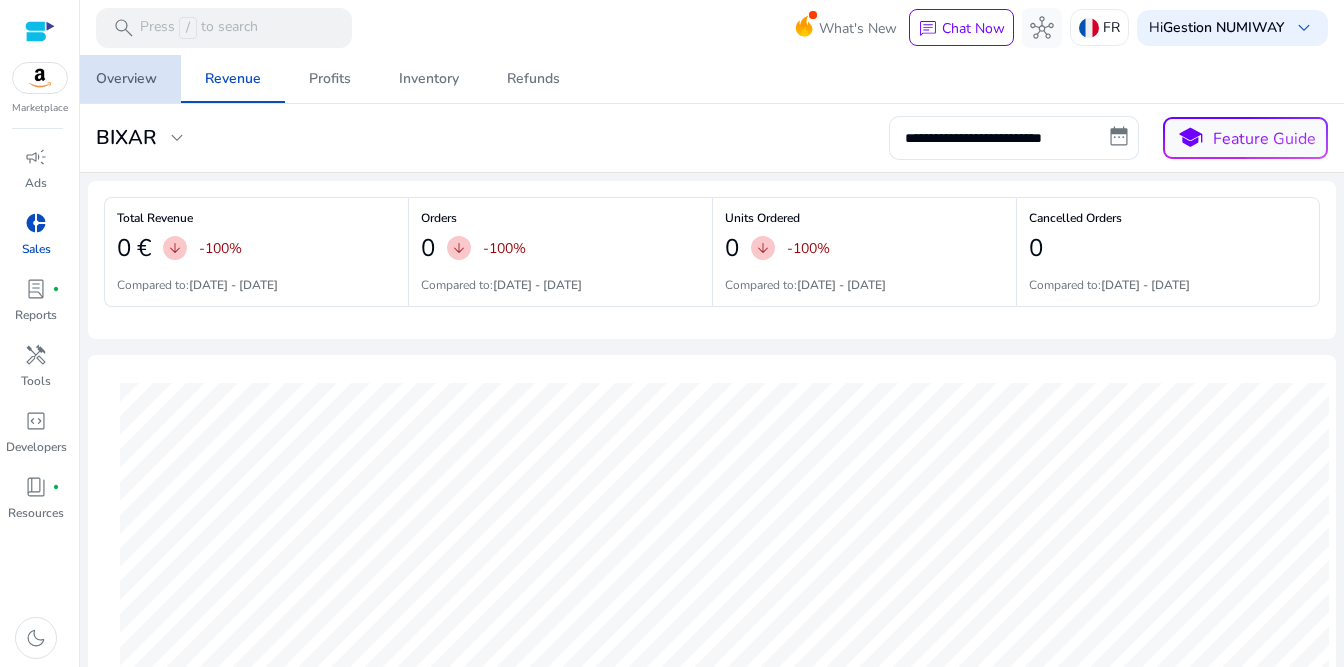 click on "Overview" at bounding box center [126, 79] 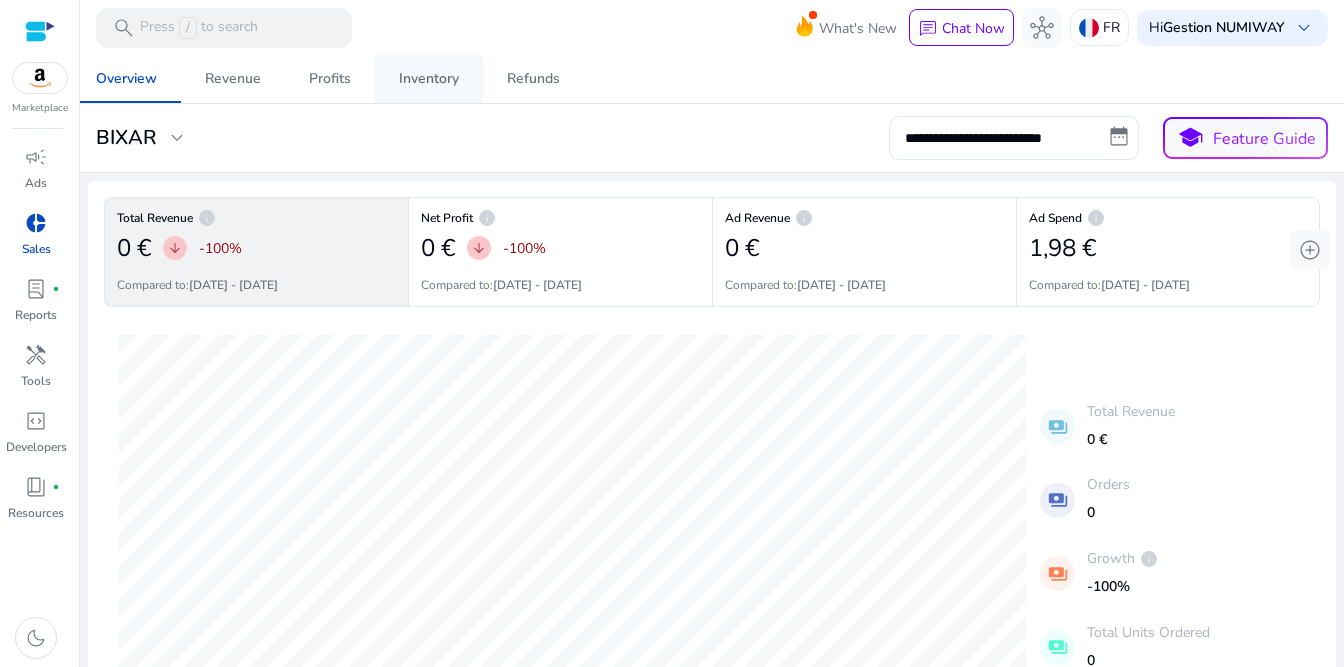 click on "Inventory" at bounding box center (429, 79) 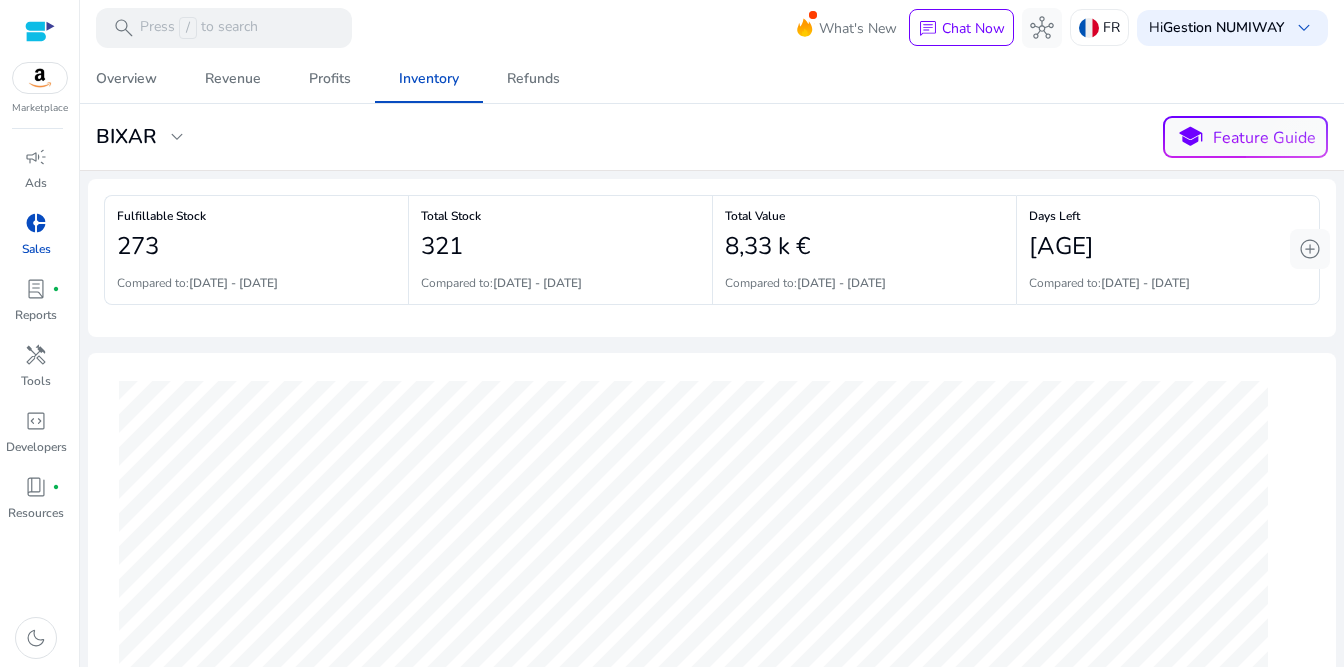 scroll, scrollTop: 0, scrollLeft: 0, axis: both 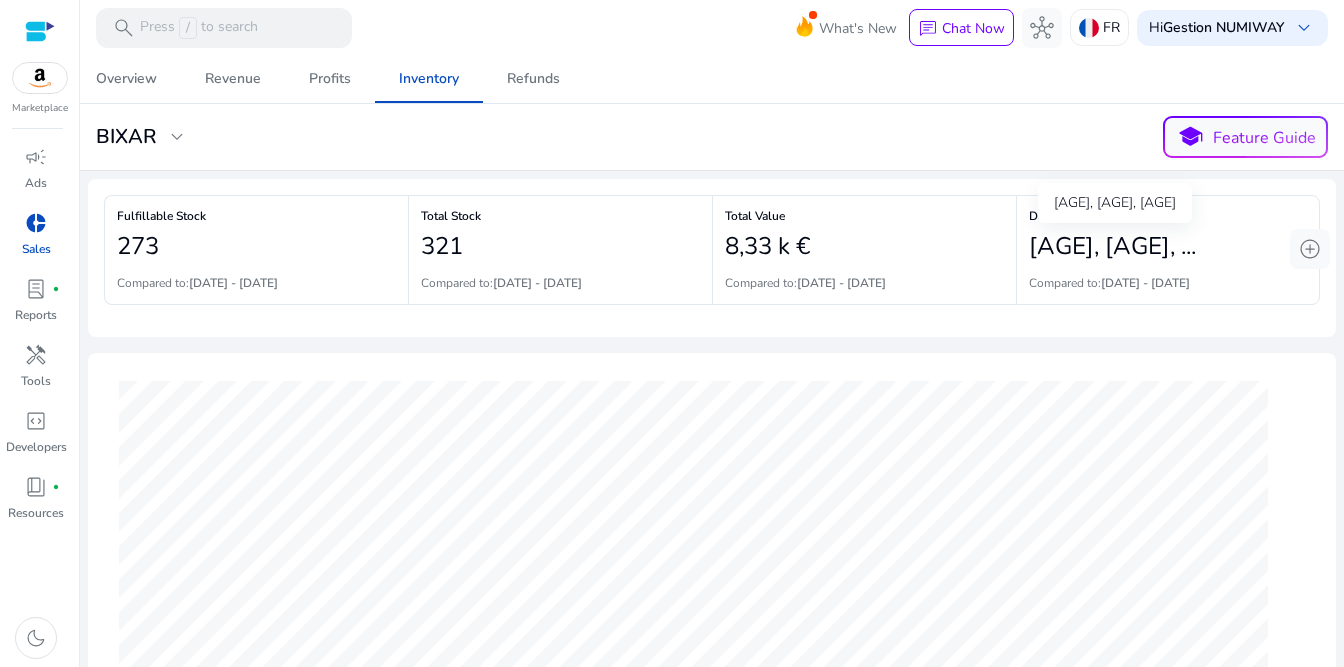click on "[AGE], [AGE], ..." 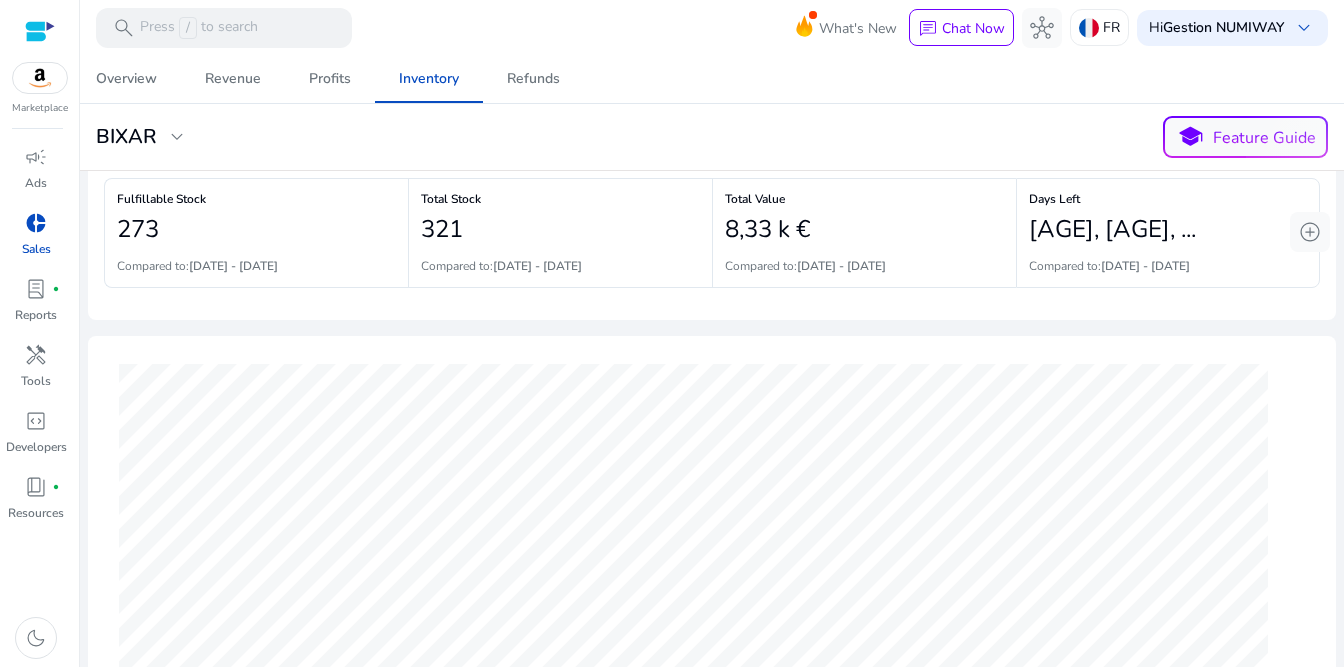 scroll, scrollTop: 173, scrollLeft: 0, axis: vertical 